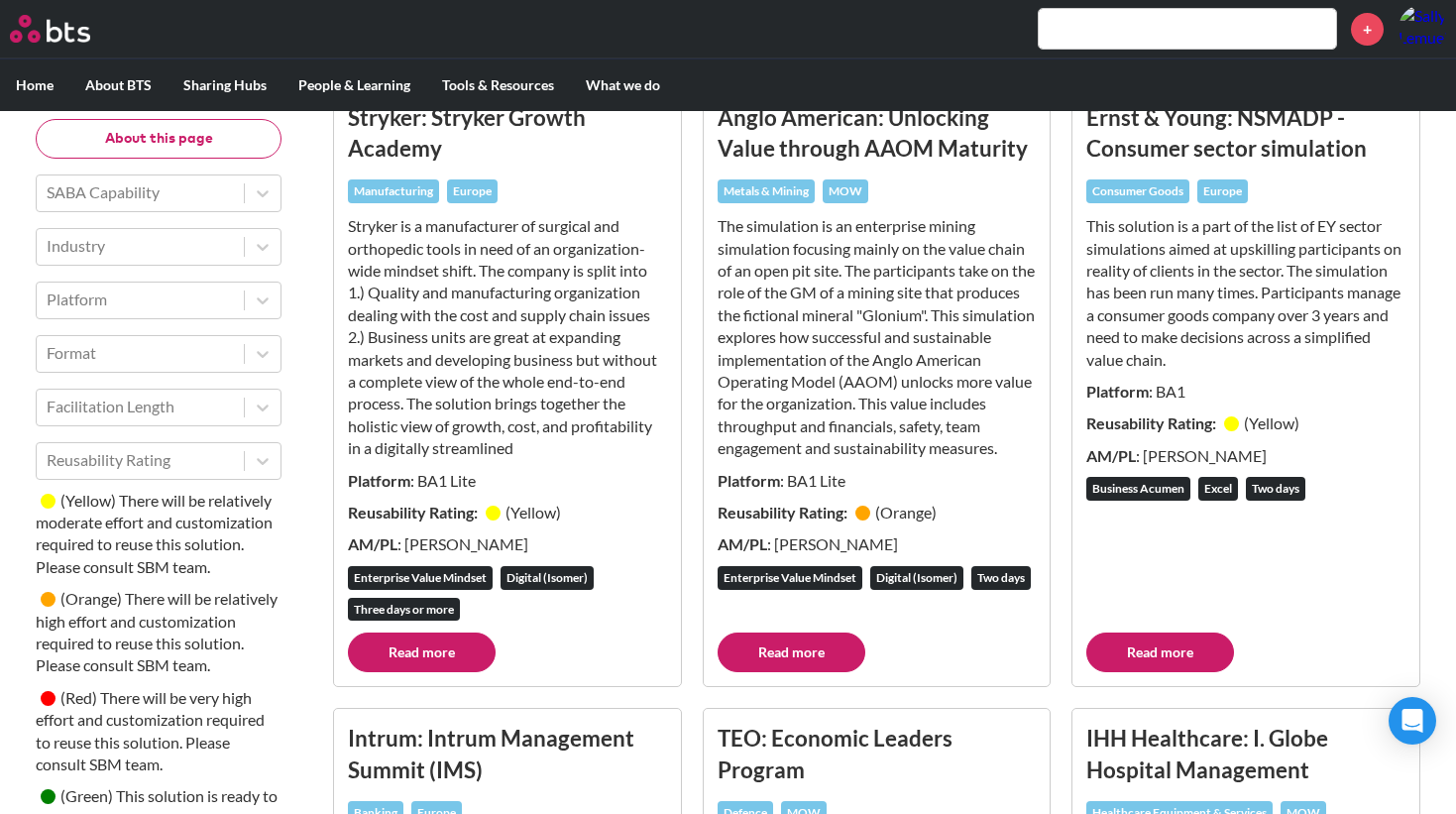 scroll, scrollTop: 496, scrollLeft: 0, axis: vertical 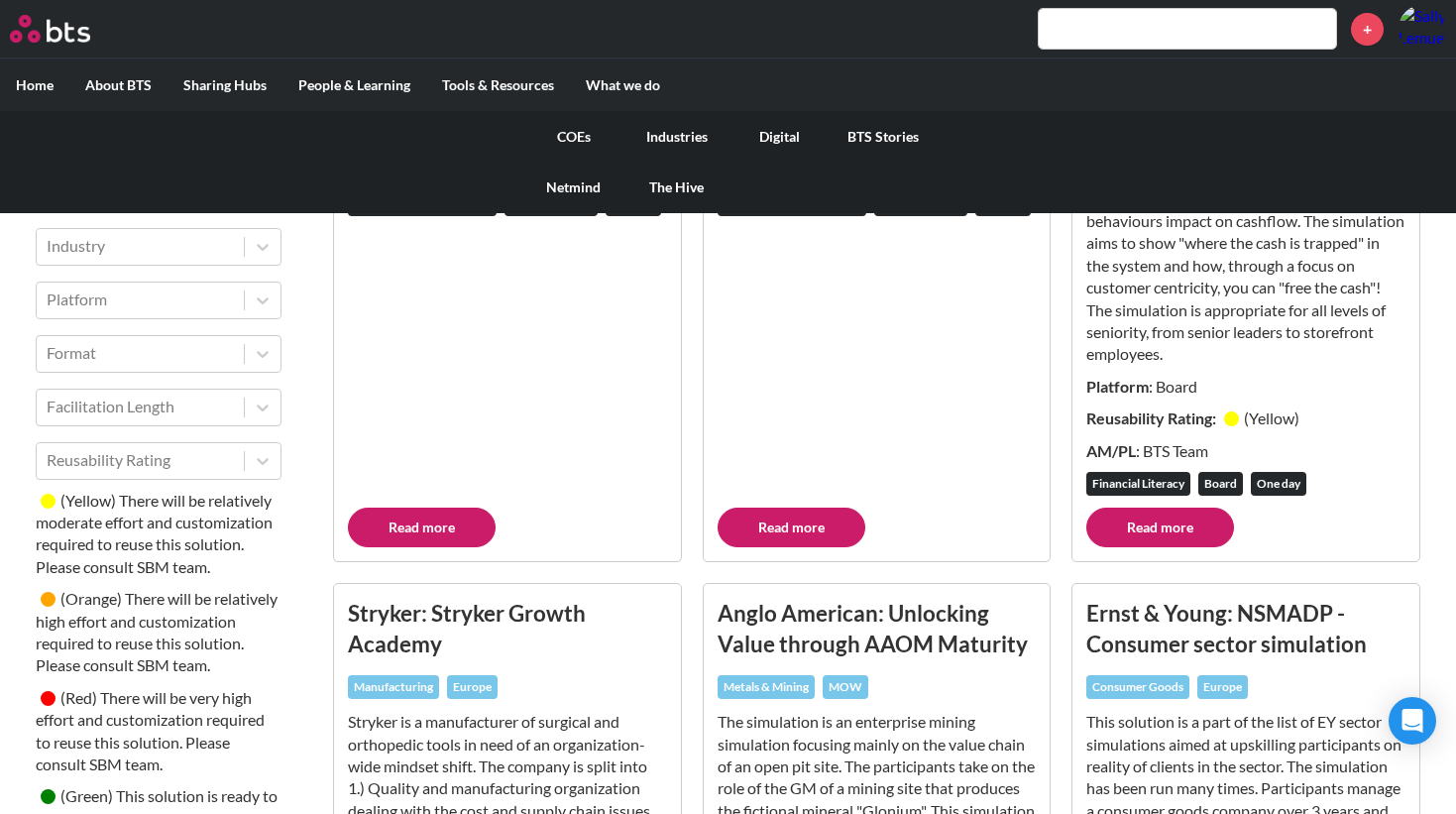 click on "Digital" at bounding box center [780, 137] 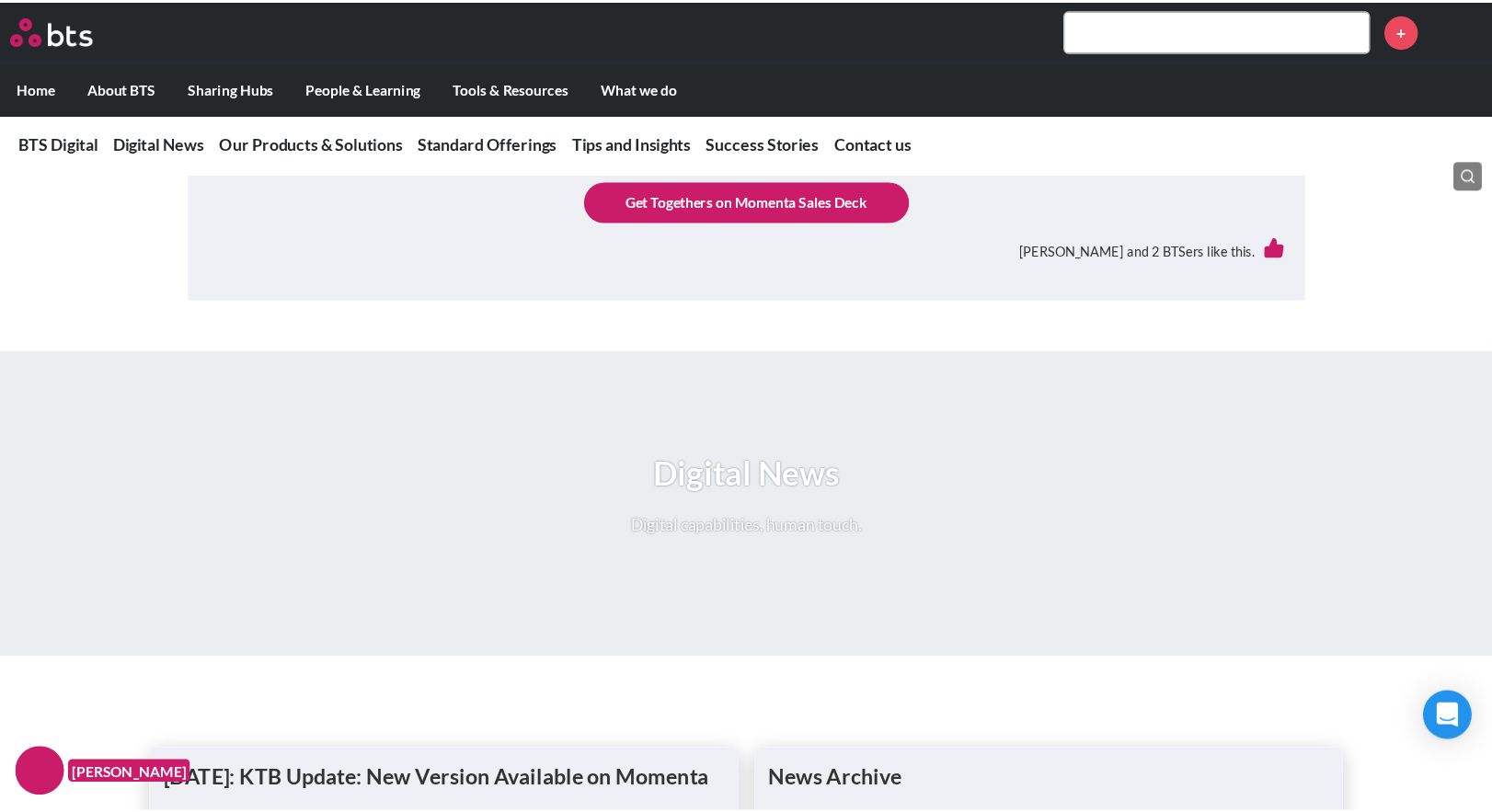 scroll, scrollTop: 828, scrollLeft: 0, axis: vertical 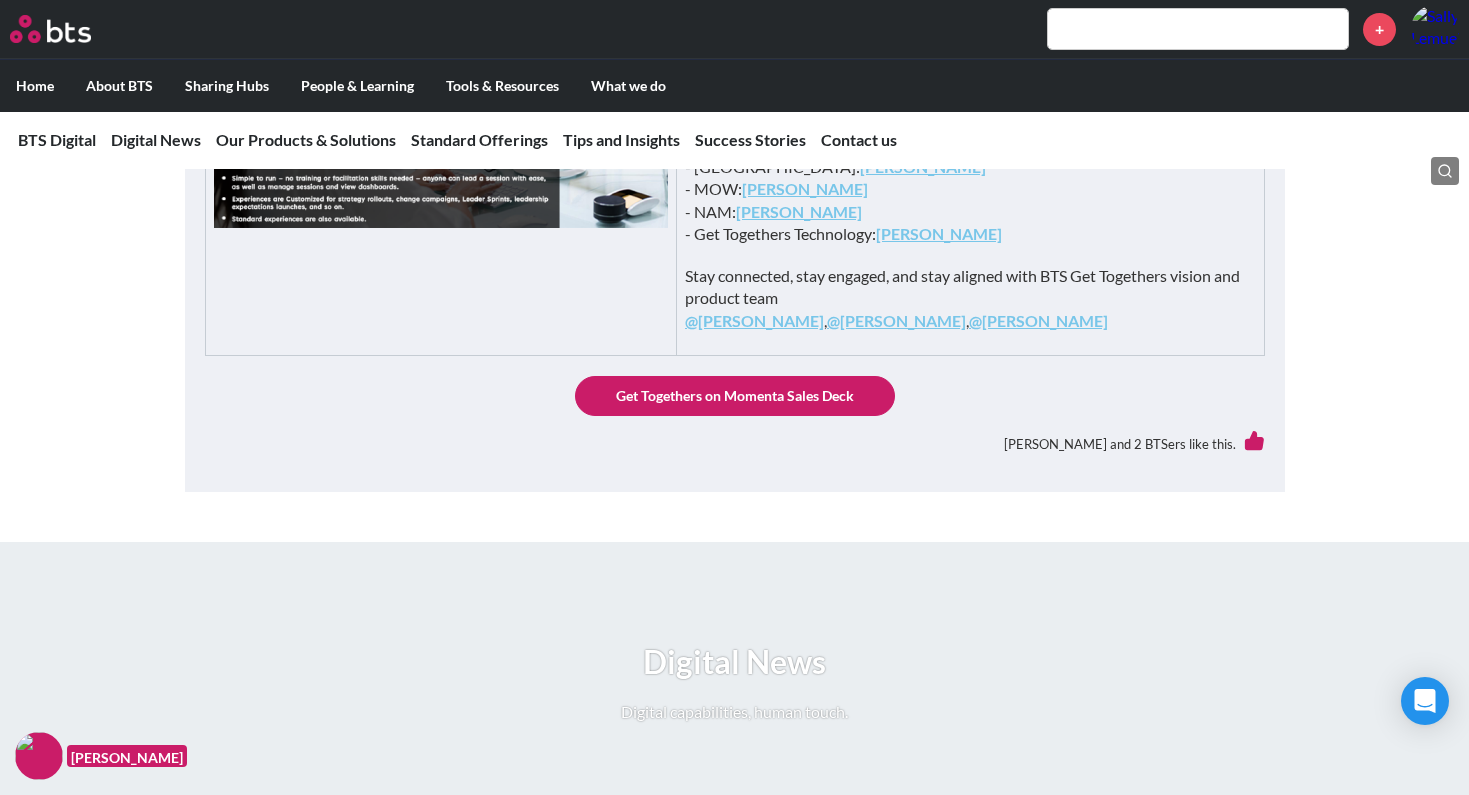 click at bounding box center (1198, 29) 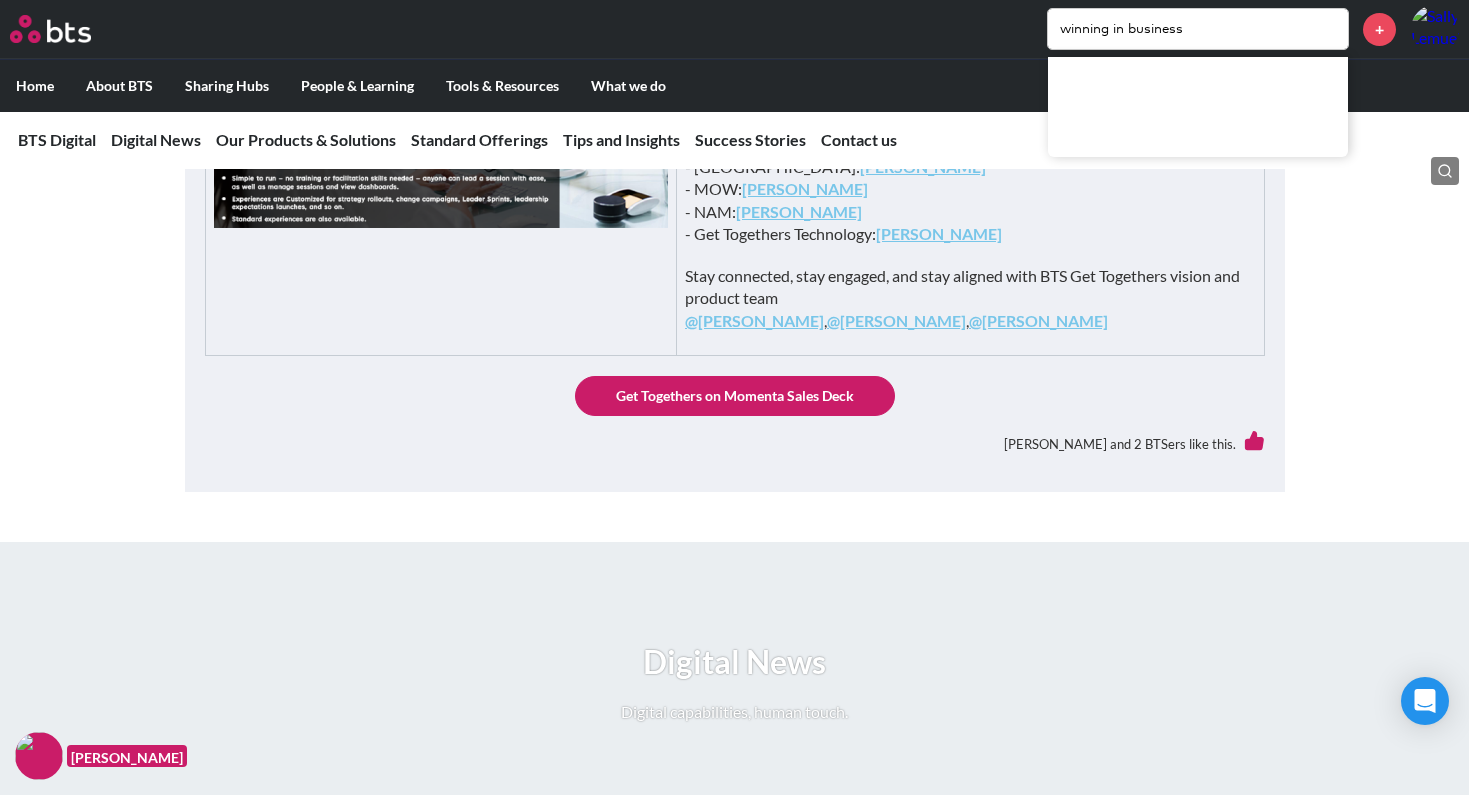 type on "winning in business" 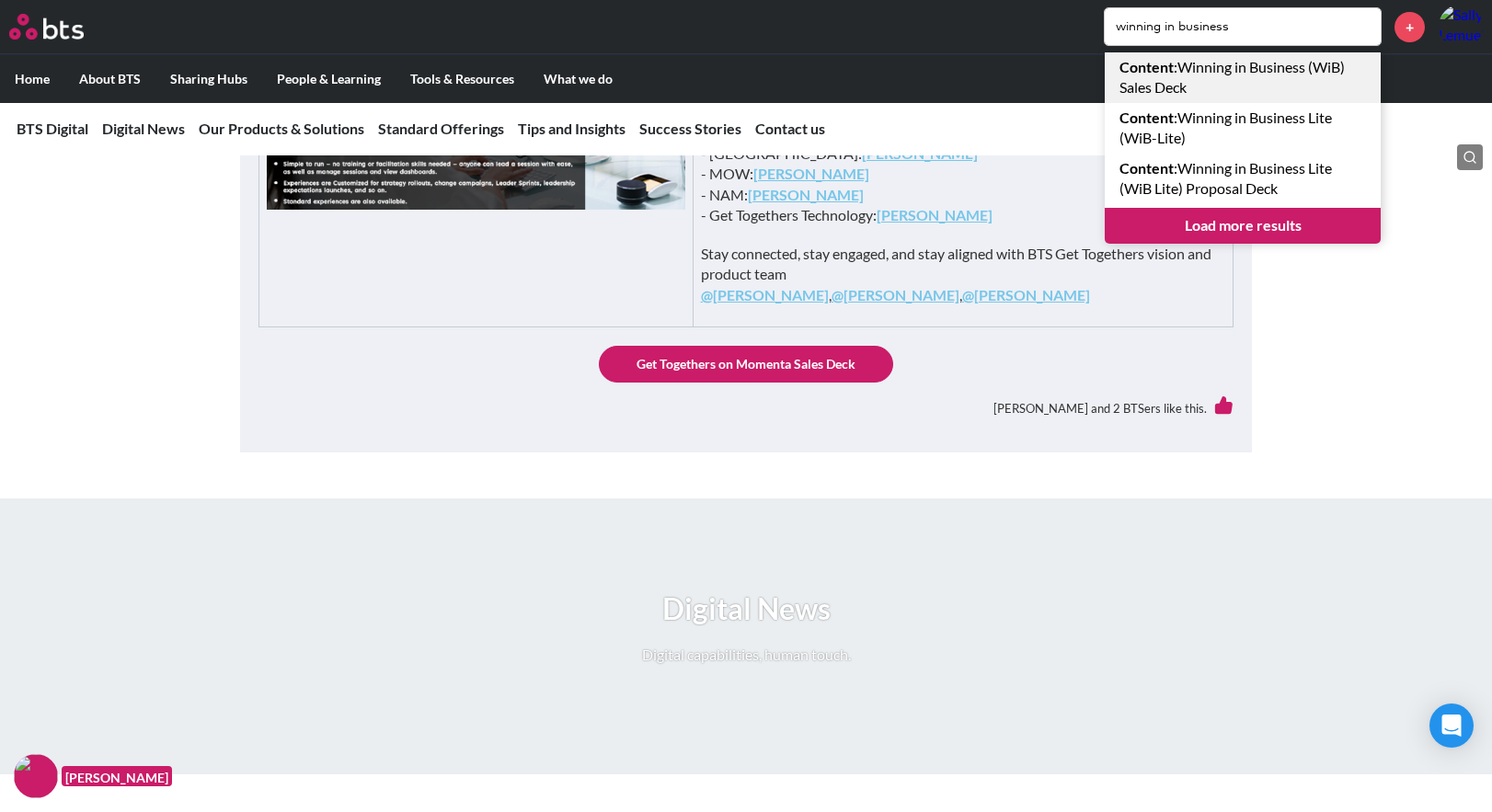 click on "Content :  Winning in Business (WiB) Sales Deck" at bounding box center [1243, 77] 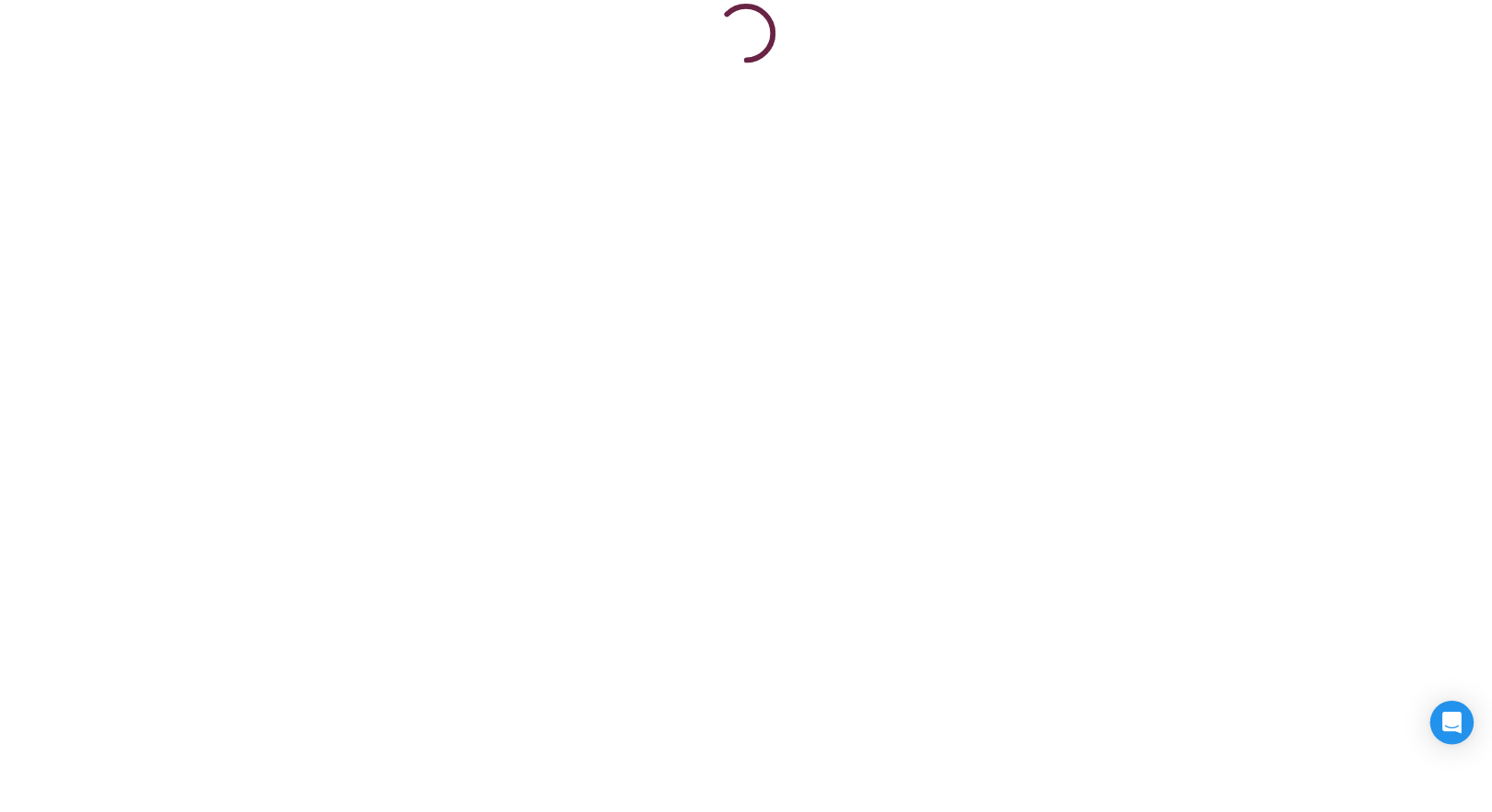 scroll, scrollTop: 0, scrollLeft: 0, axis: both 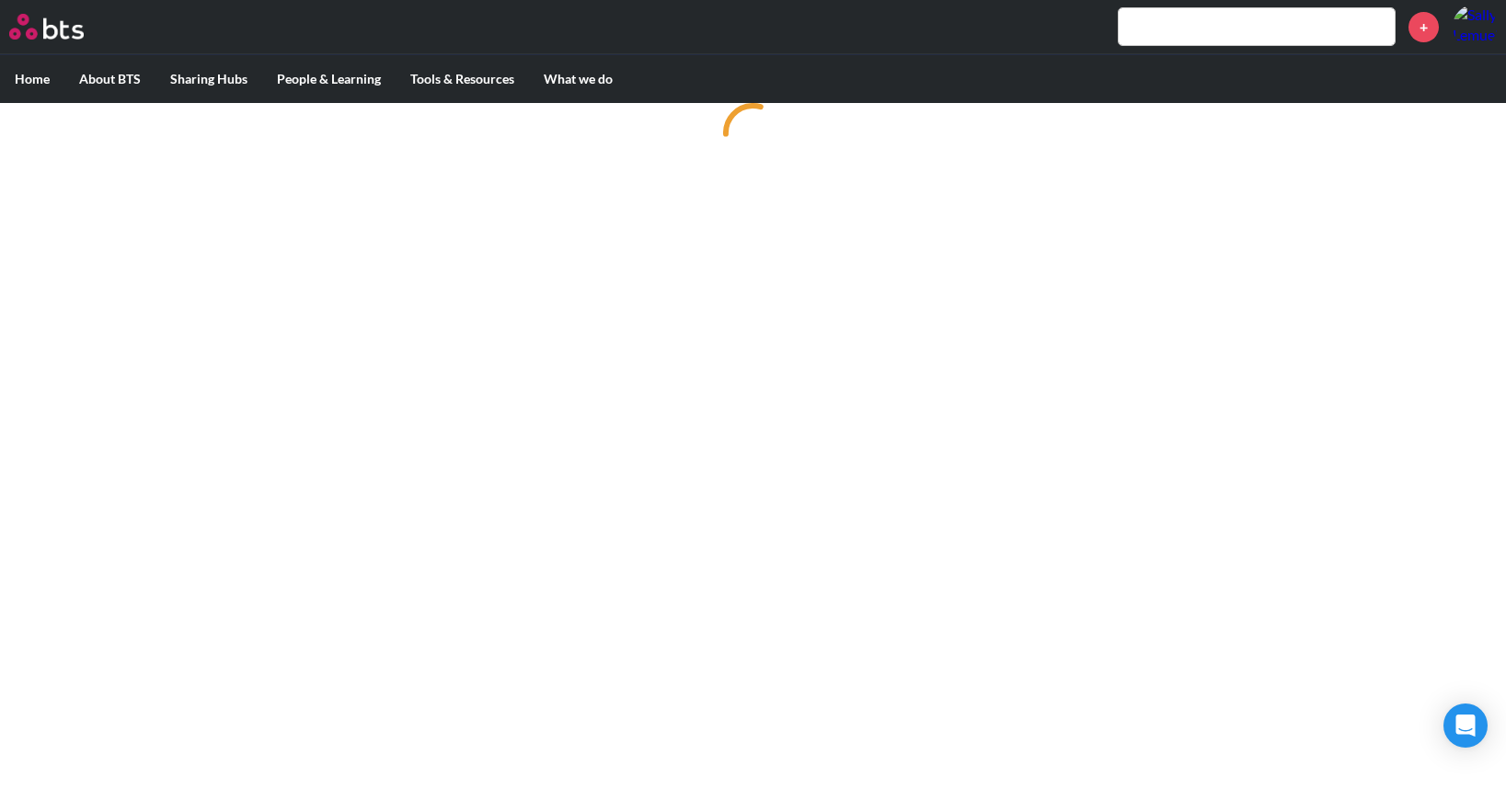 drag, startPoint x: 236, startPoint y: 188, endPoint x: 1015, endPoint y: 13, distance: 798.41468 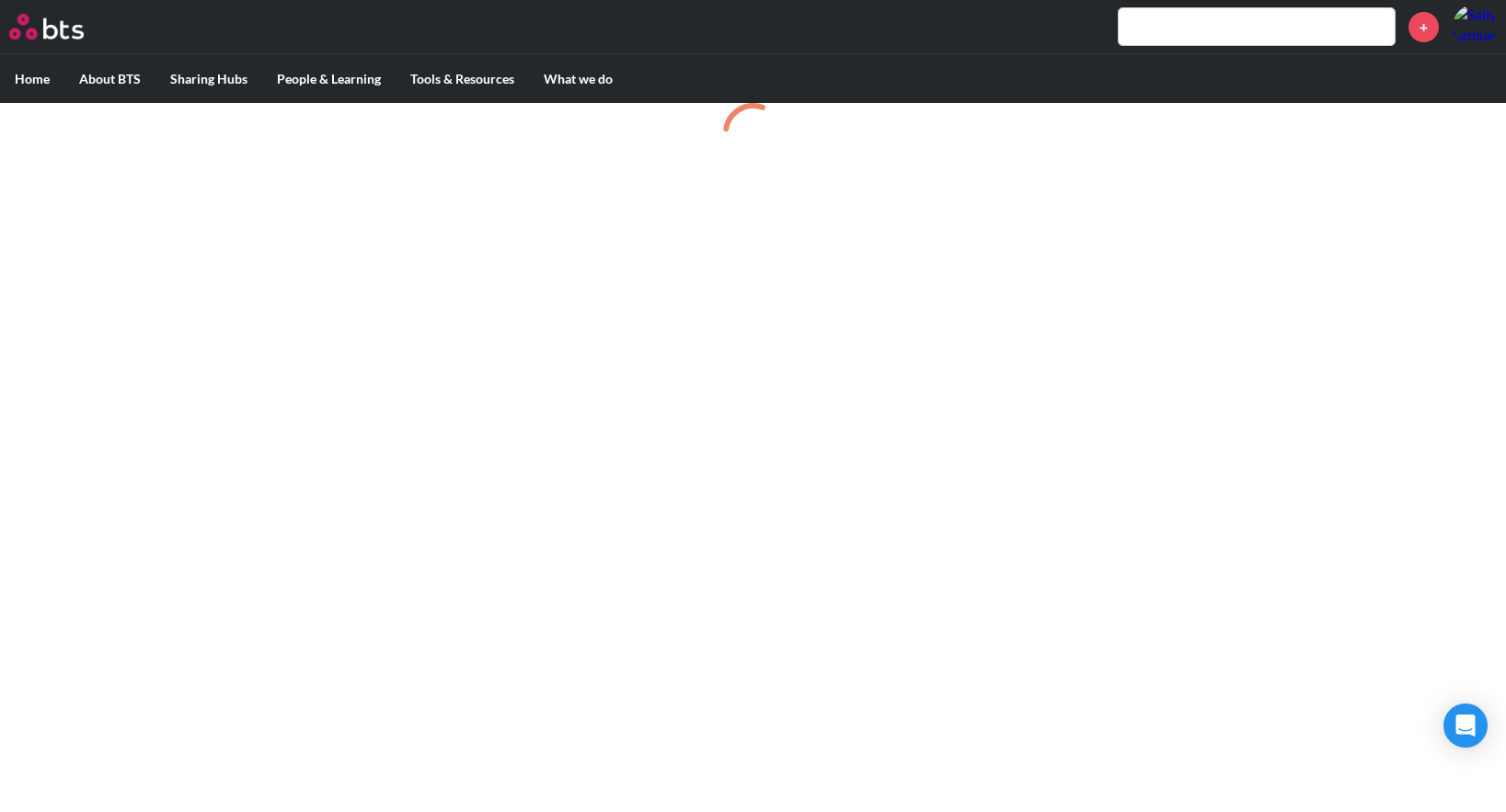 click on "MENU + Home About BTS Who we are How we work: Policies, Toolkits and Guidance Internal Events BTS Sustainability Sharing Hubs Europe Sharing Hub MOW Sharing Hub NAM Sharing Hub People & Learning BTSme & Wellbeing BTSu Tools & Resources Marketing Hub Sales Enablement Team Global Strategy & Business Modeling Team (SBM) SABA Sim Library Job Aids PPT Factory Image Gallery Moments Repository Journeys, Plug & Plays and Impact Measurement BTS Playbooks BTS Tube Support (IT Tools) Virtual Whistleblower What we do COEs Industries Digital BTS Stories Netmind The Hive" at bounding box center [753, 81] 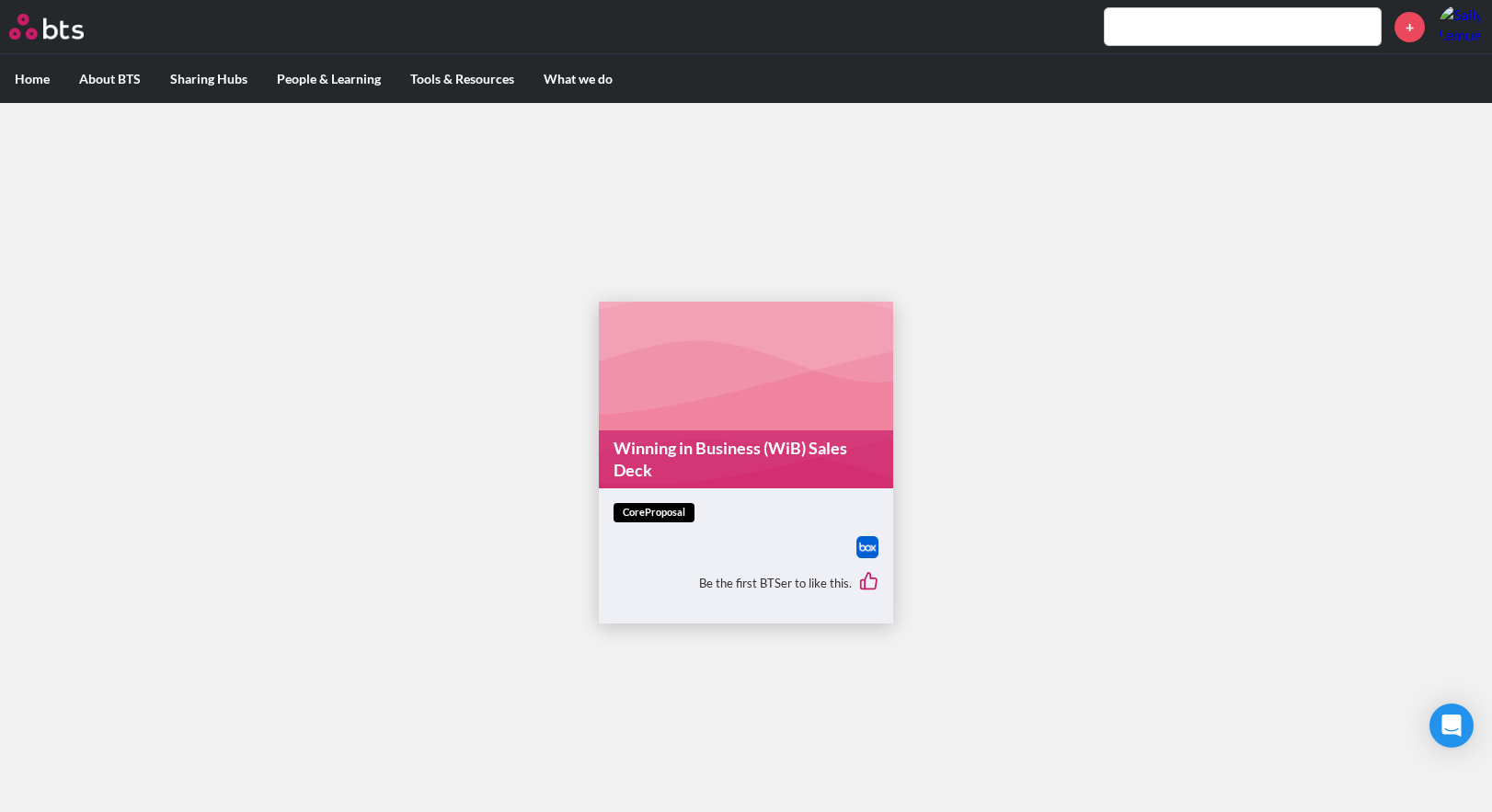 click on "Winning in Business (WiB) Sales Deck coreProposal   Be the first BTSer to like this." at bounding box center (746, 463) 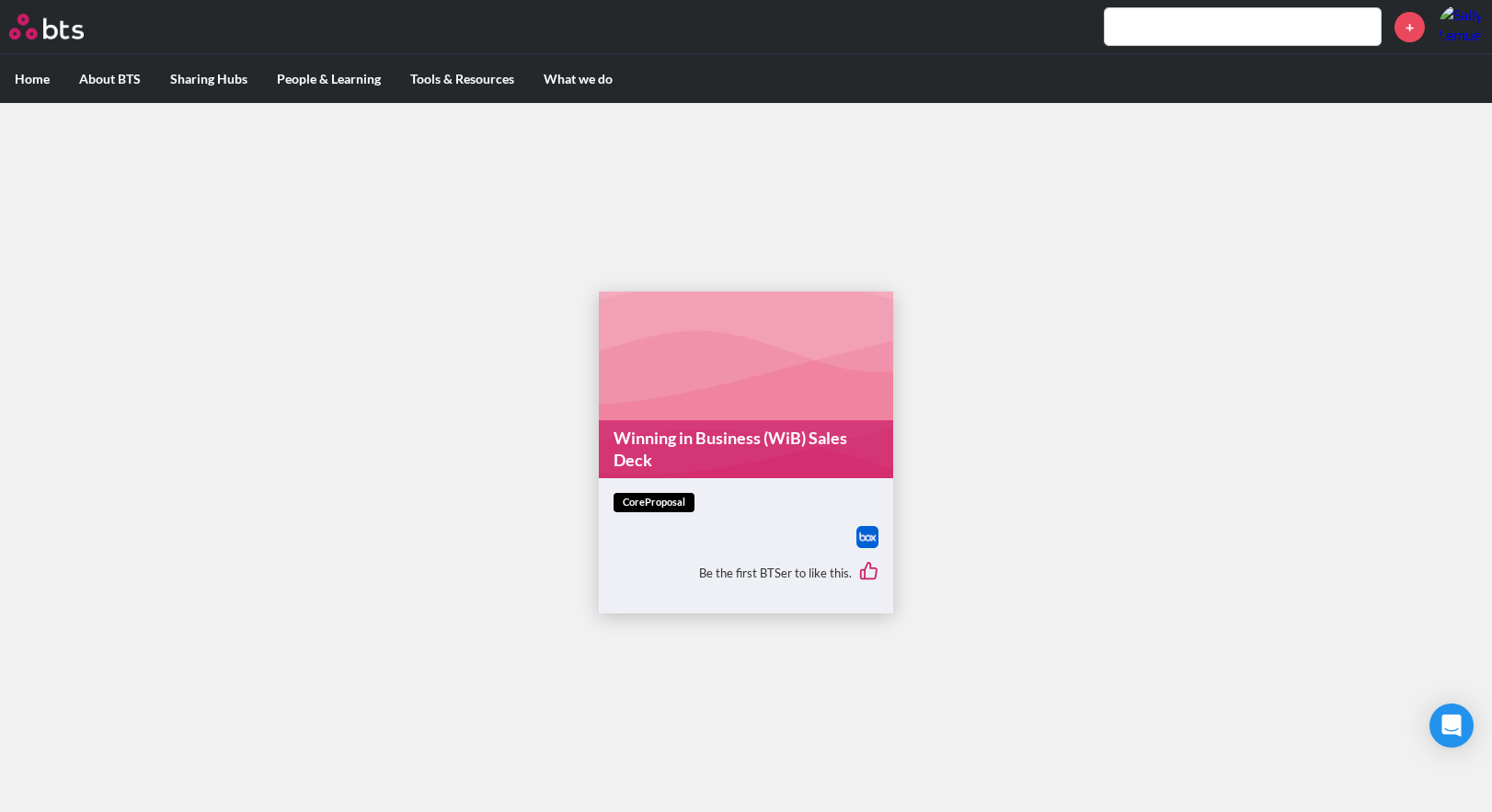 scroll, scrollTop: 11, scrollLeft: 0, axis: vertical 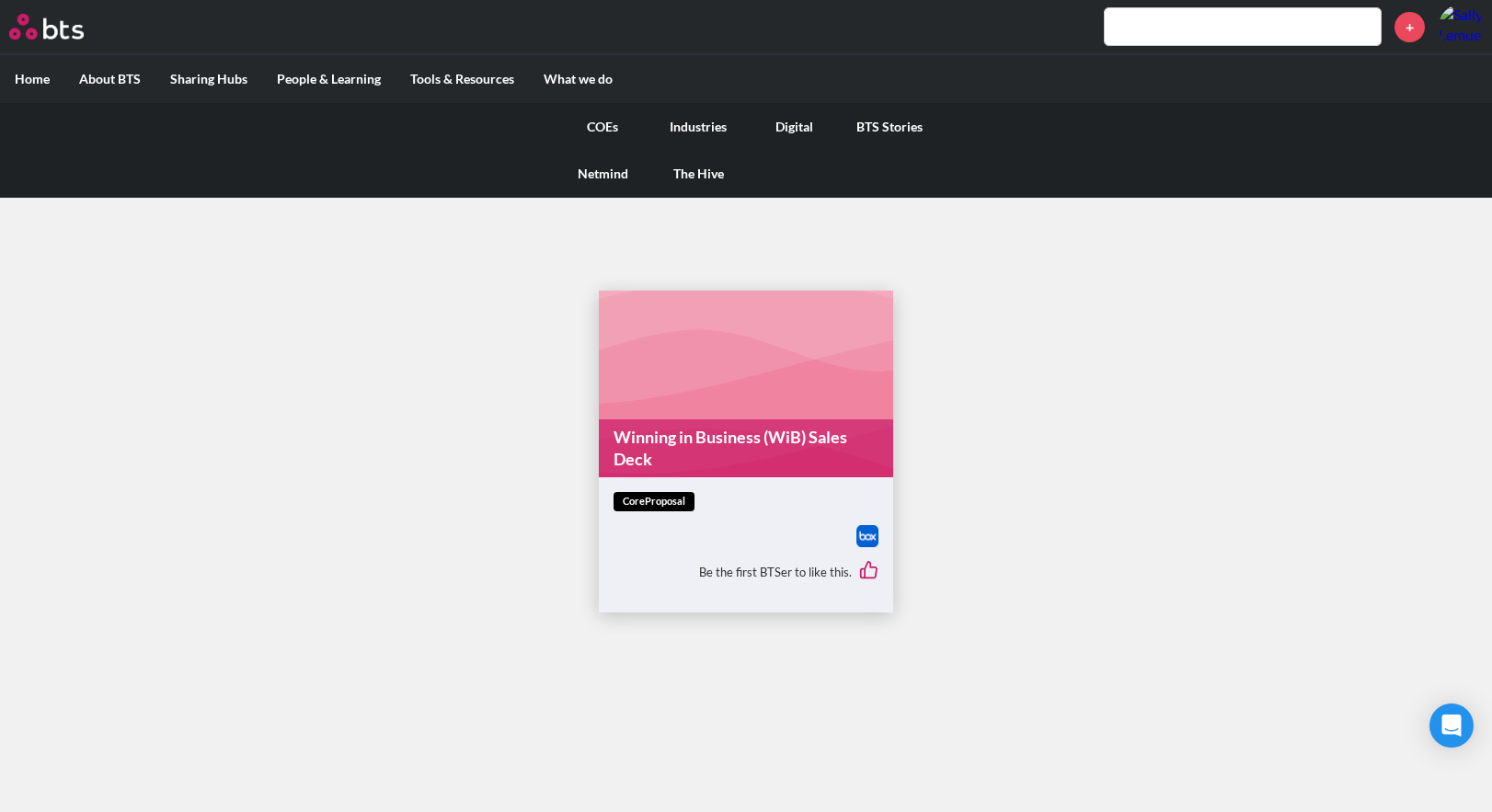 click on "COEs" at bounding box center [603, 127] 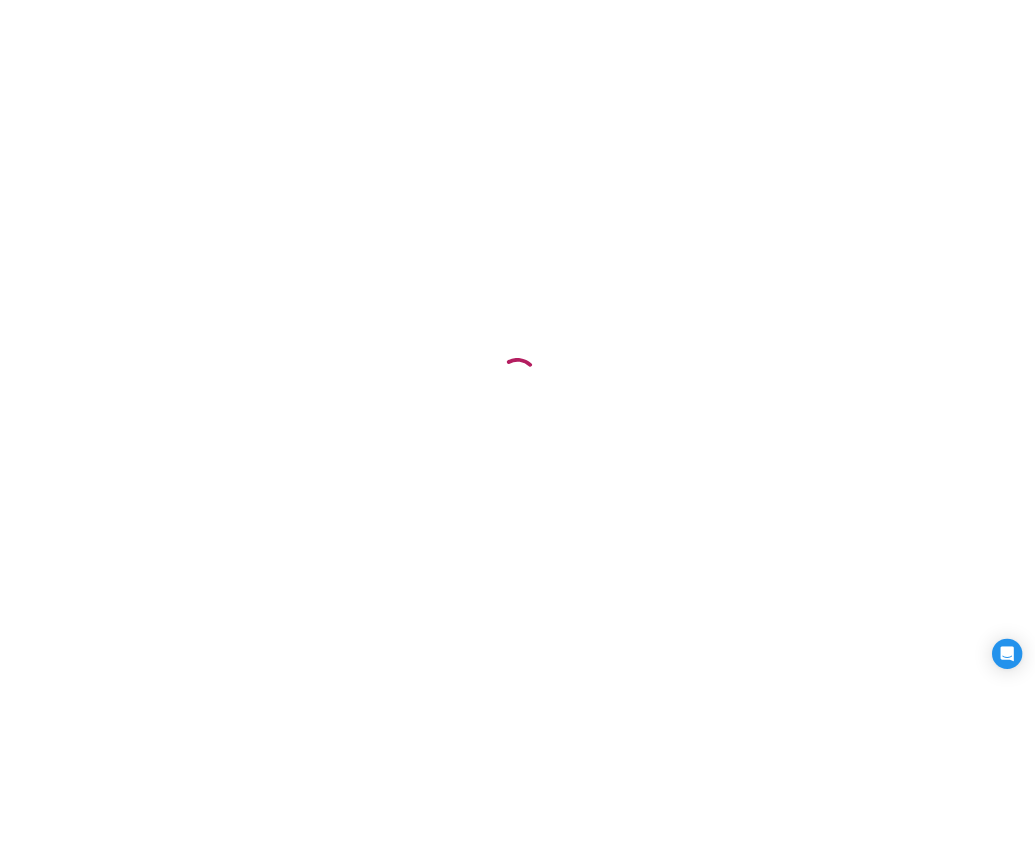scroll, scrollTop: 0, scrollLeft: 0, axis: both 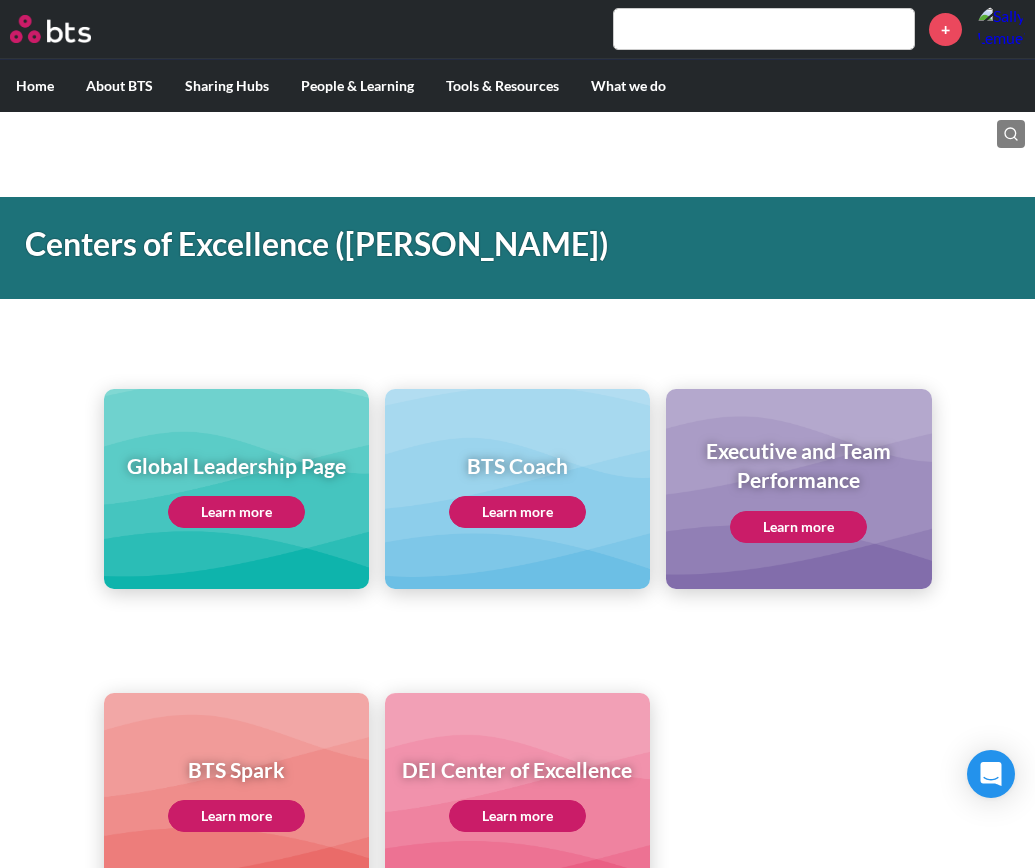 click on "Global Leadership Page Learn more BTS Coach Learn more Executive and Team Performance  Learn more" at bounding box center (517, 453) 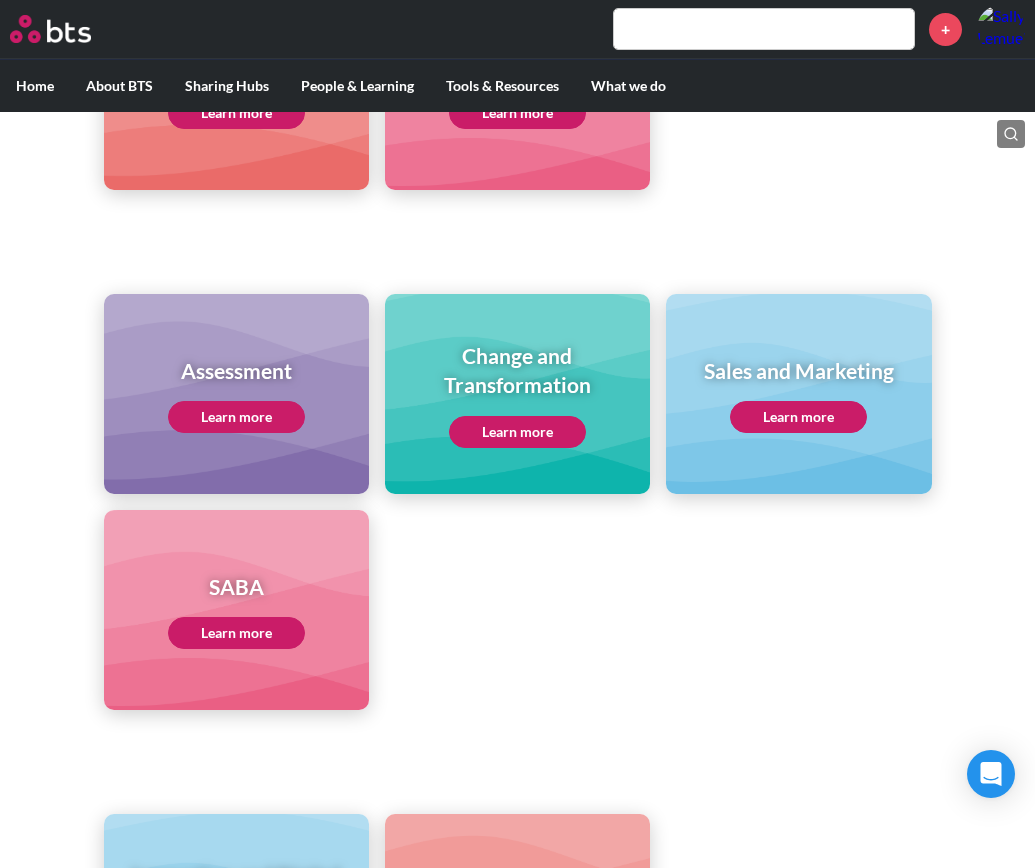 scroll, scrollTop: 800, scrollLeft: 0, axis: vertical 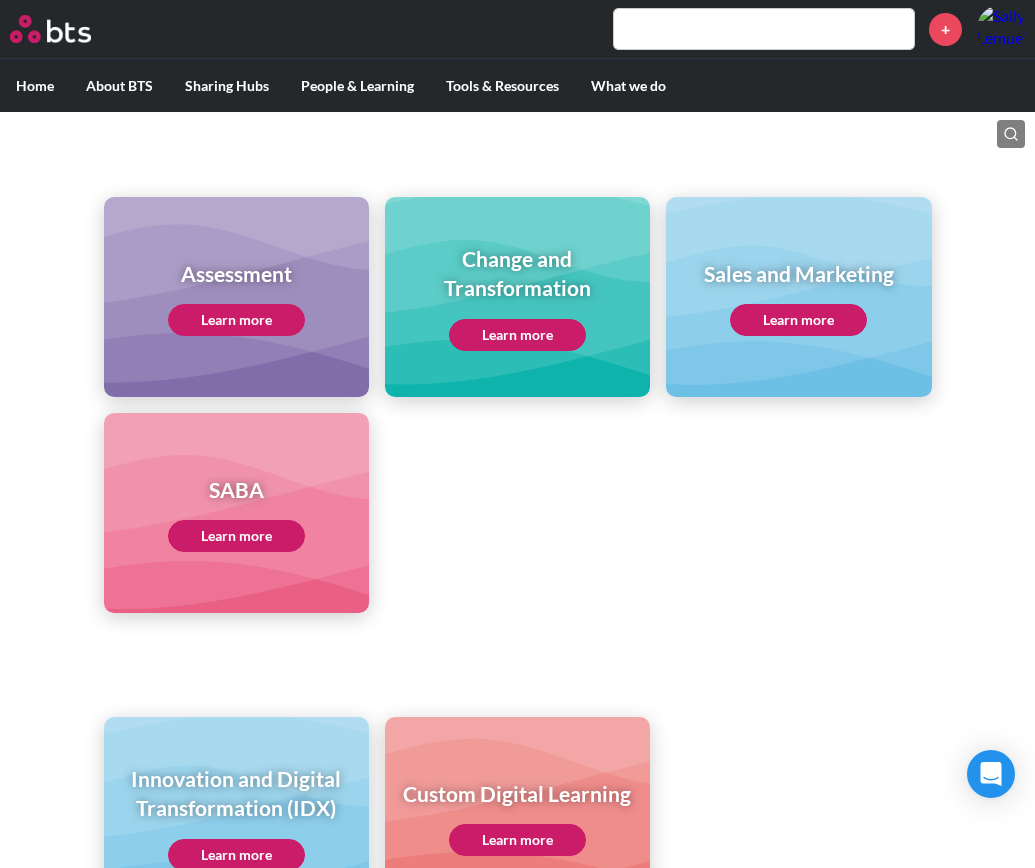 click on "Learn more" at bounding box center [236, 536] 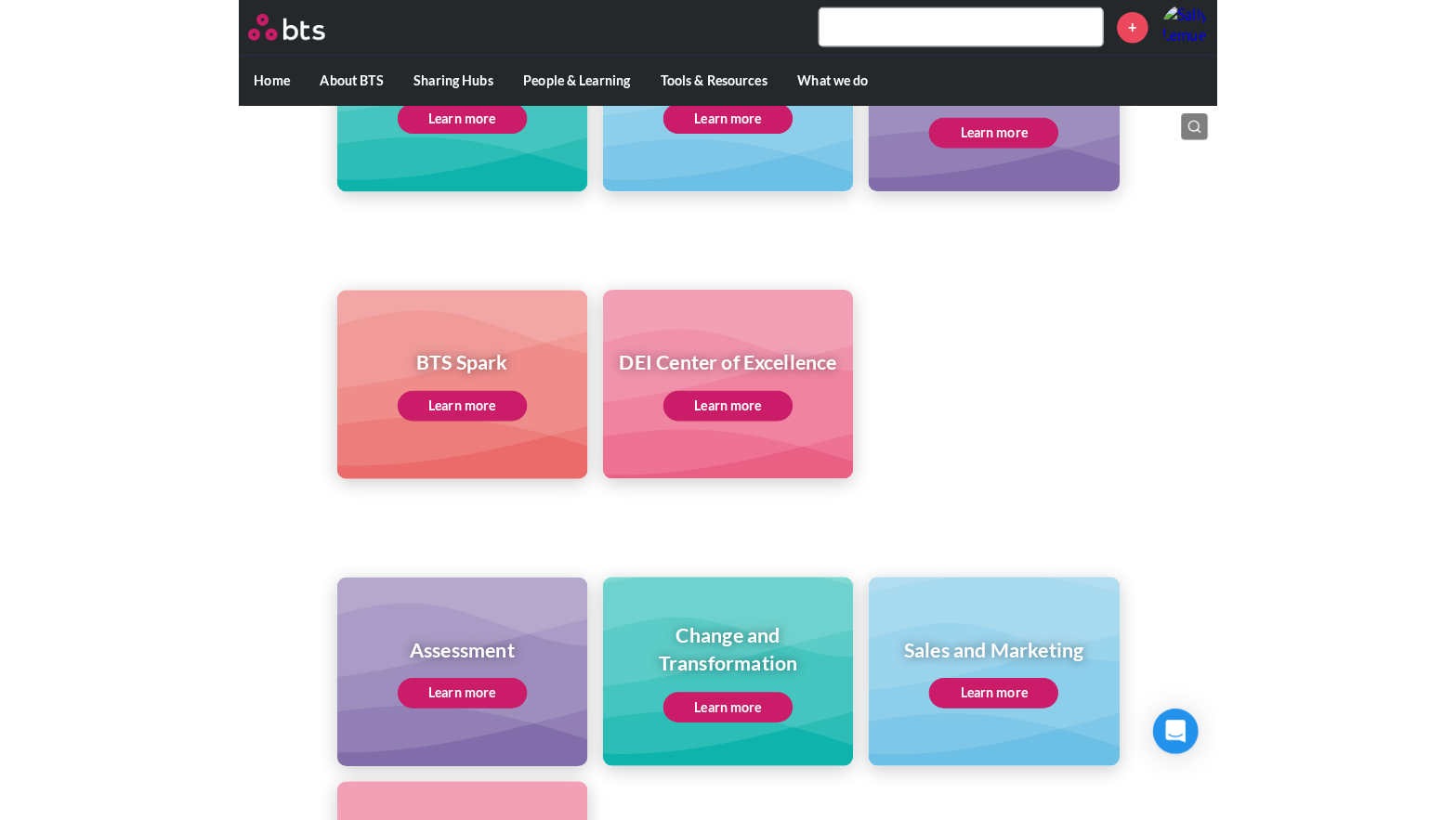 scroll, scrollTop: 341, scrollLeft: 0, axis: vertical 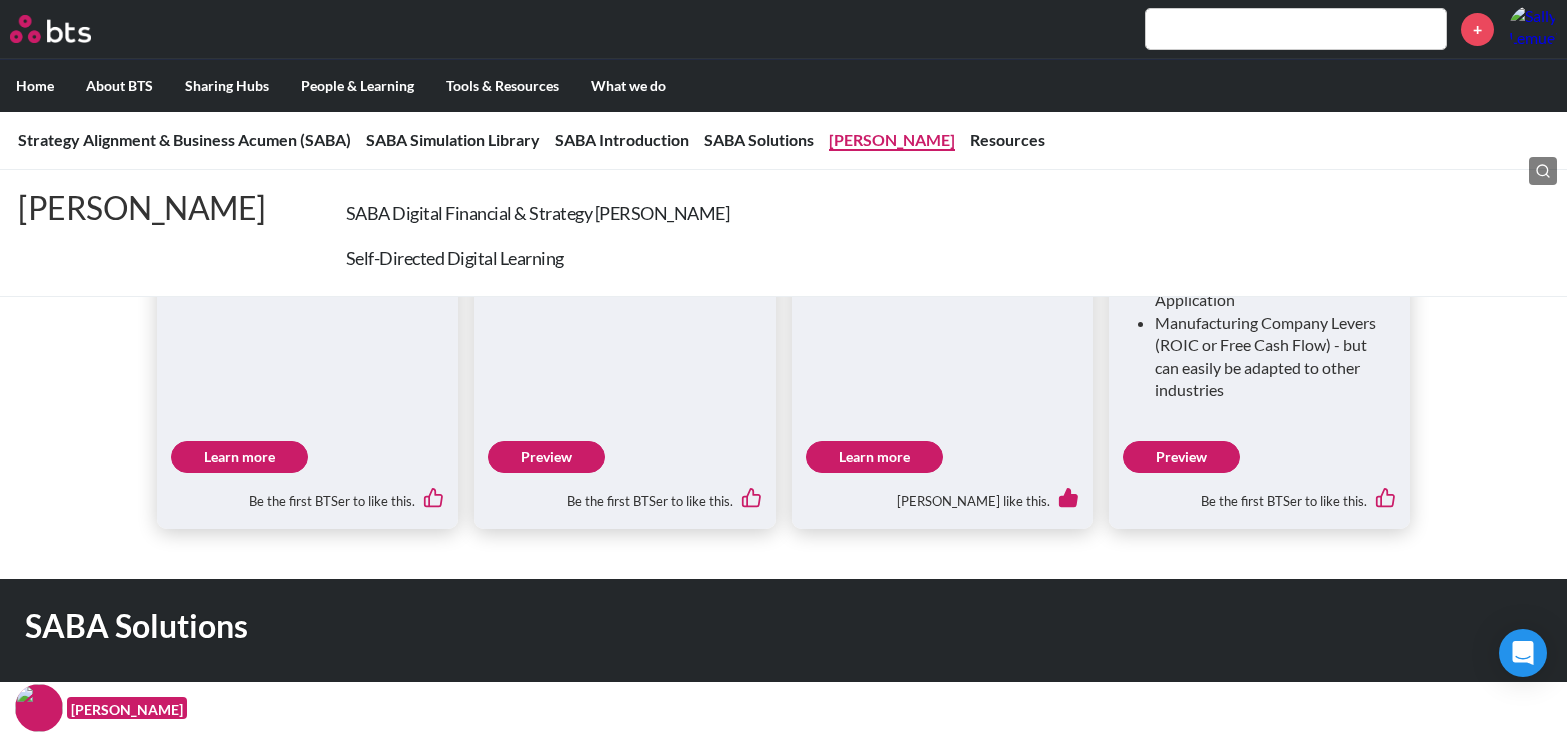 click on "Sims" at bounding box center [892, 139] 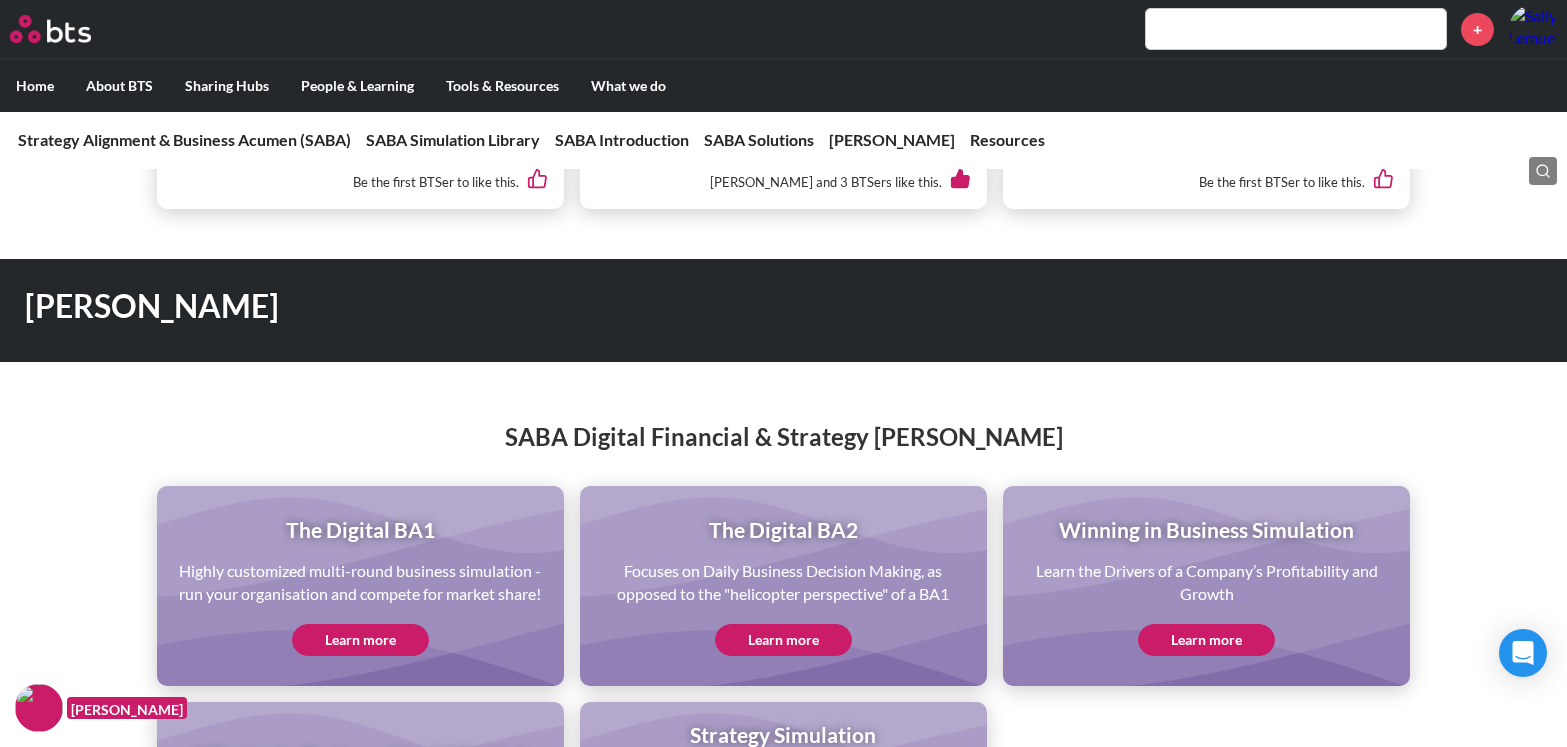 scroll, scrollTop: 4041, scrollLeft: 0, axis: vertical 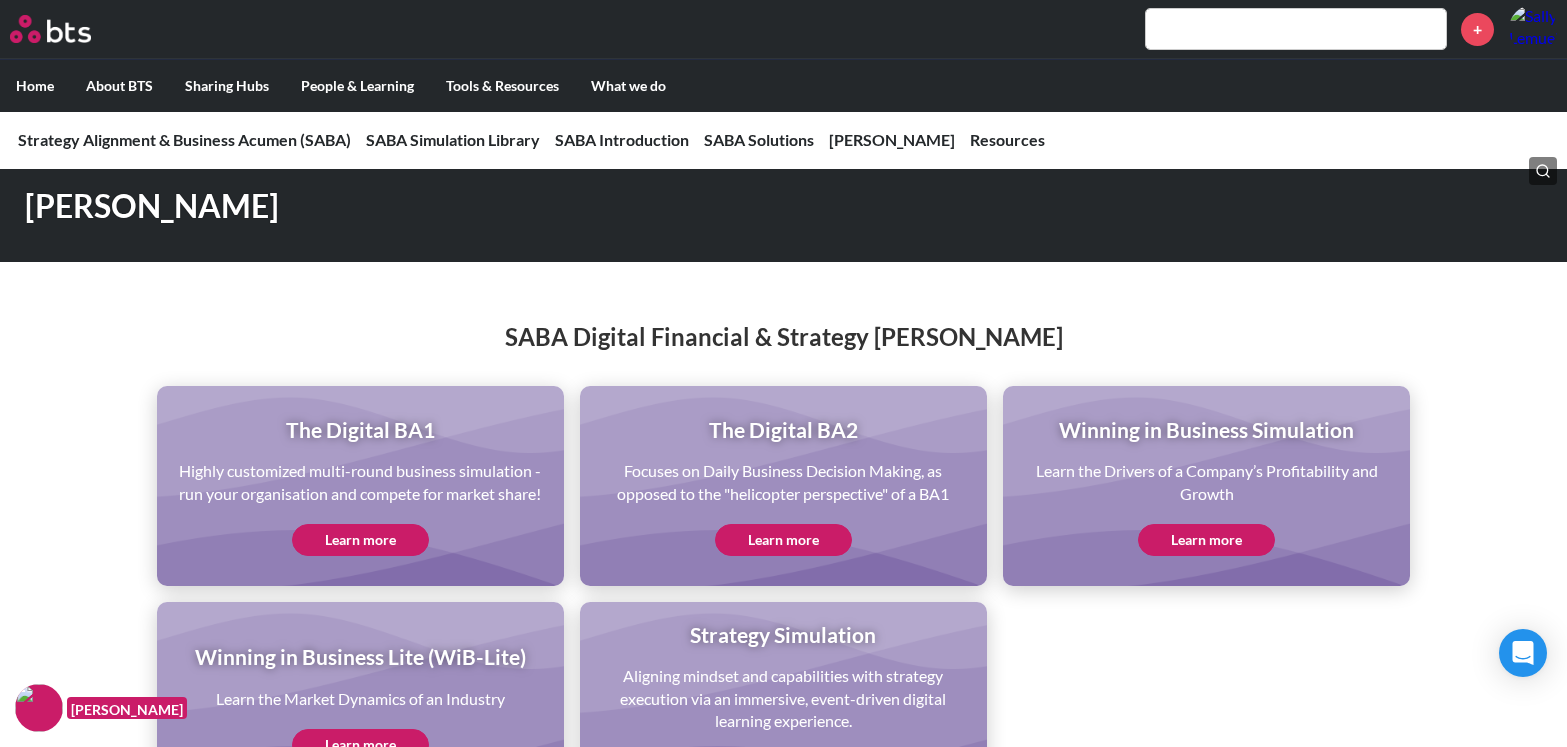 click on "Learn more" at bounding box center [1206, 540] 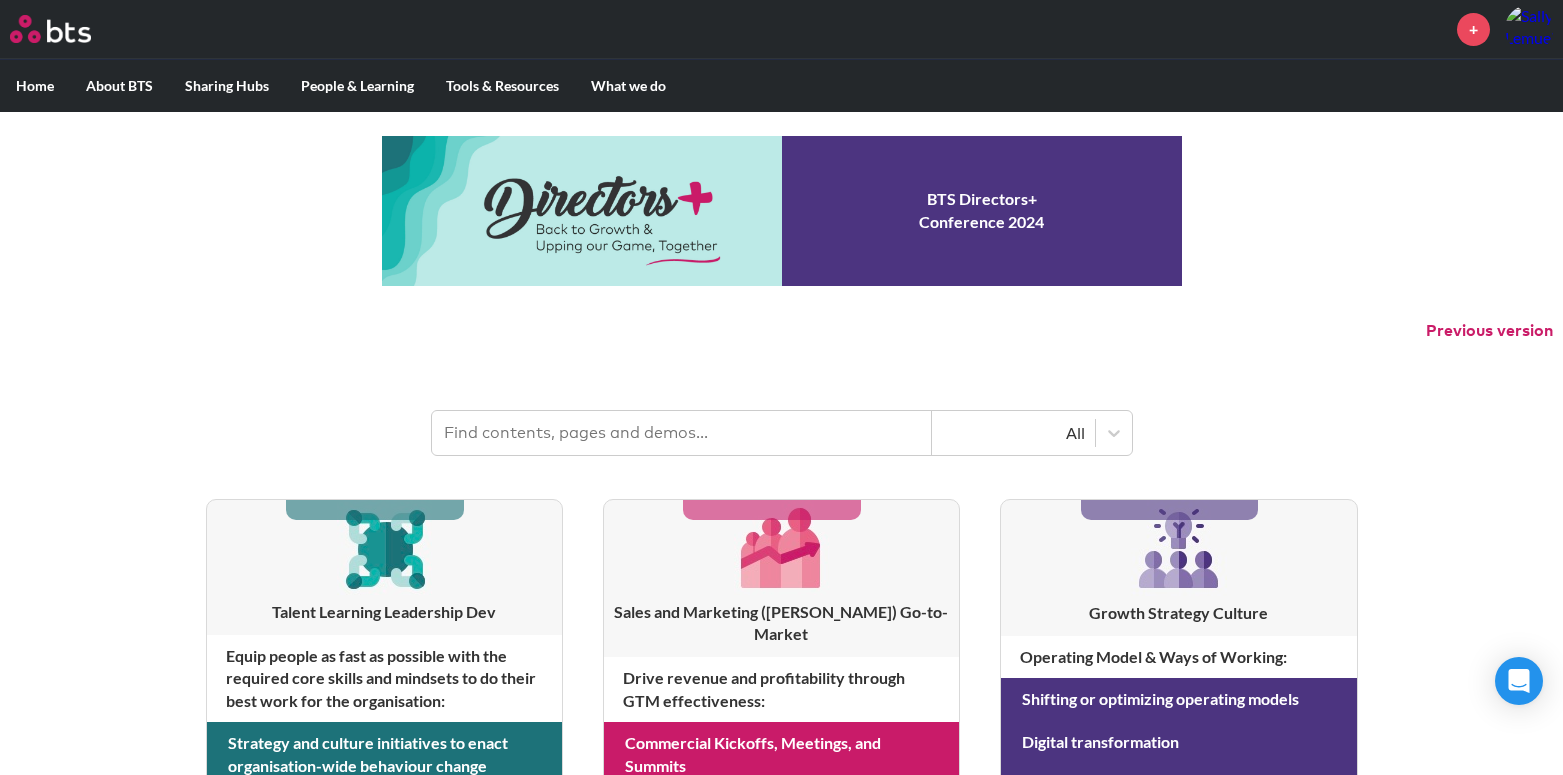 scroll, scrollTop: 0, scrollLeft: 0, axis: both 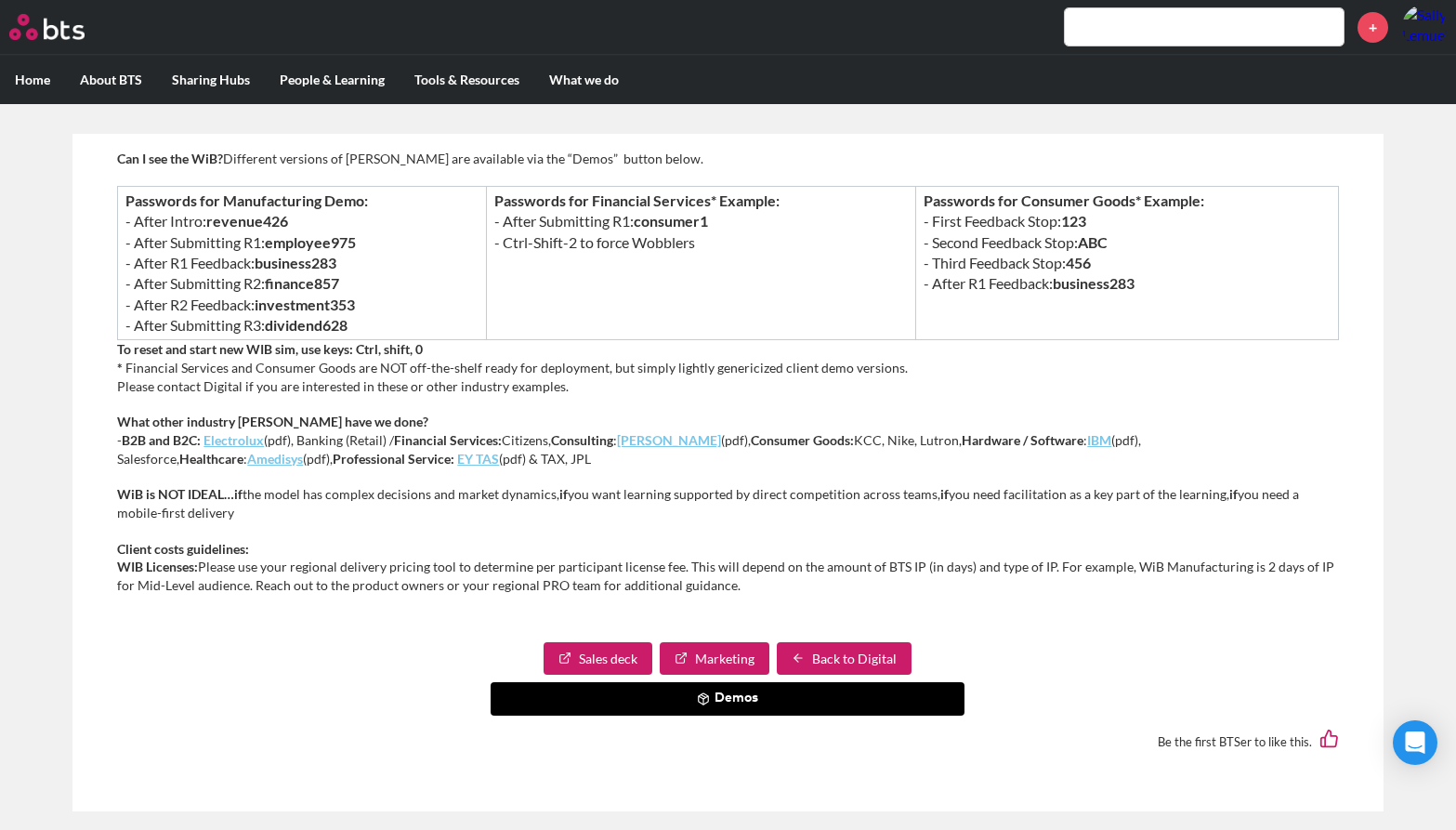 click on "Demos" at bounding box center (728, 699) 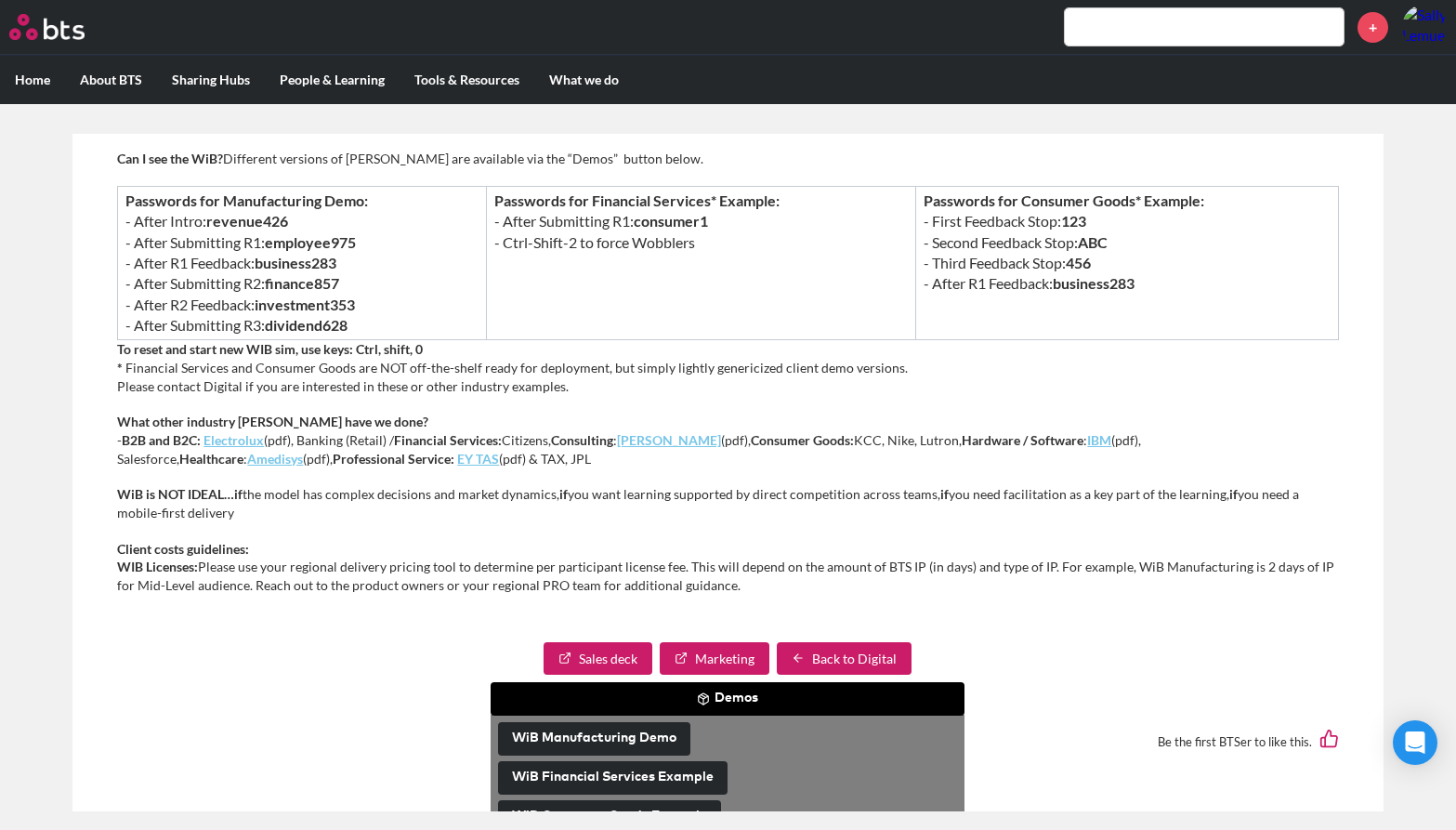 type 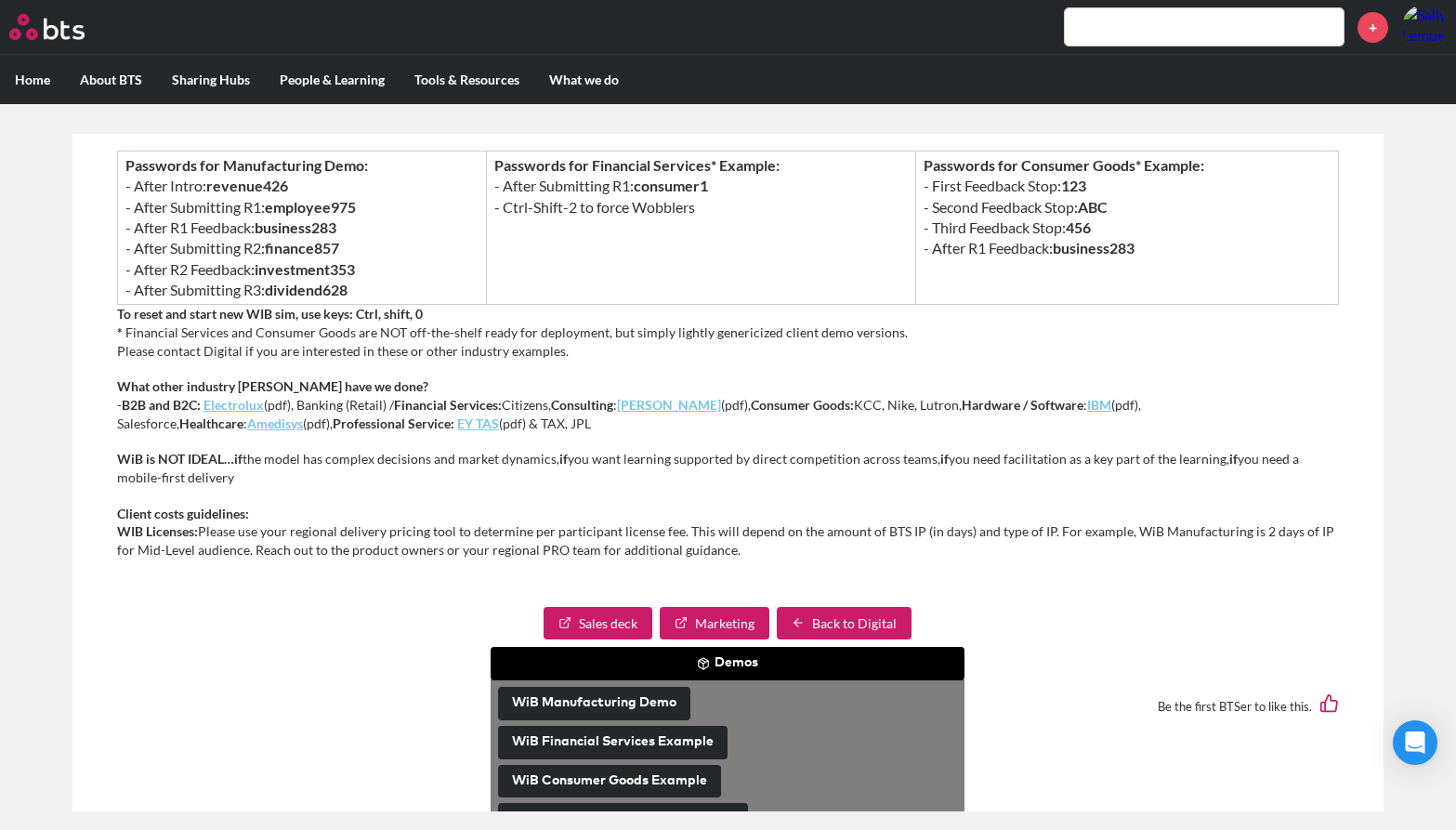 scroll, scrollTop: 1069, scrollLeft: 0, axis: vertical 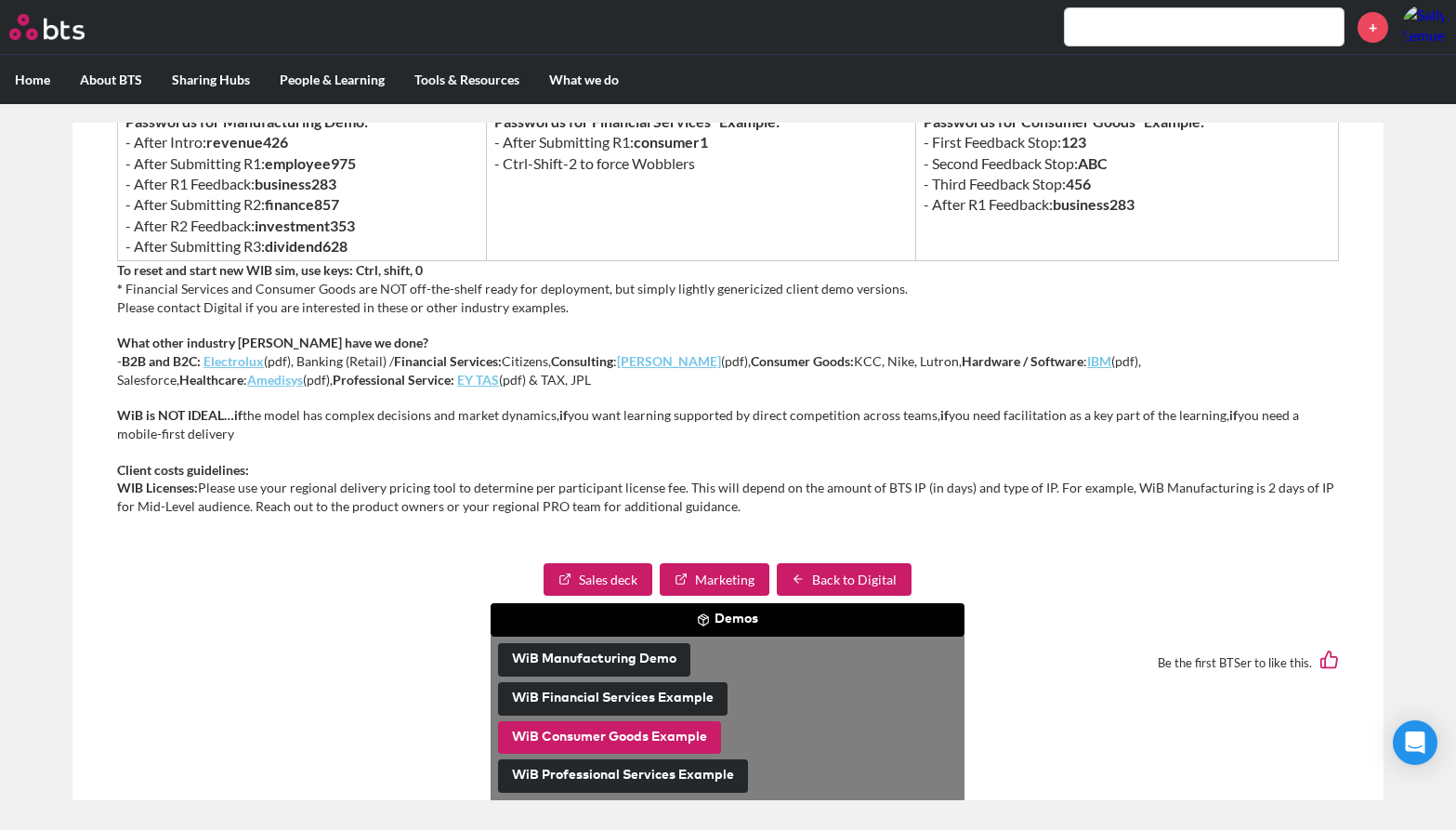 click on "WiB Consumer Goods Example" at bounding box center (610, 738) 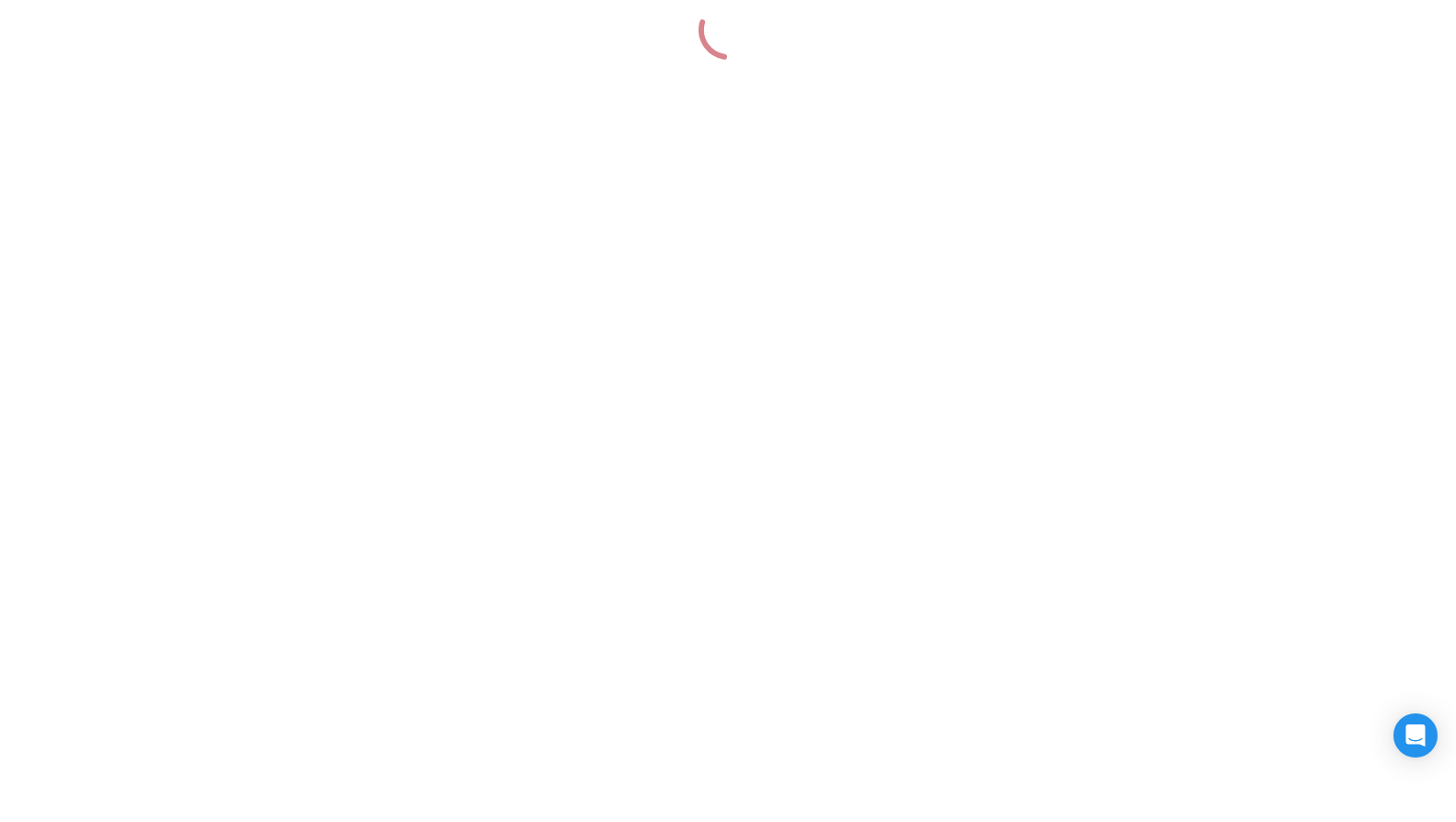 scroll, scrollTop: 0, scrollLeft: 0, axis: both 